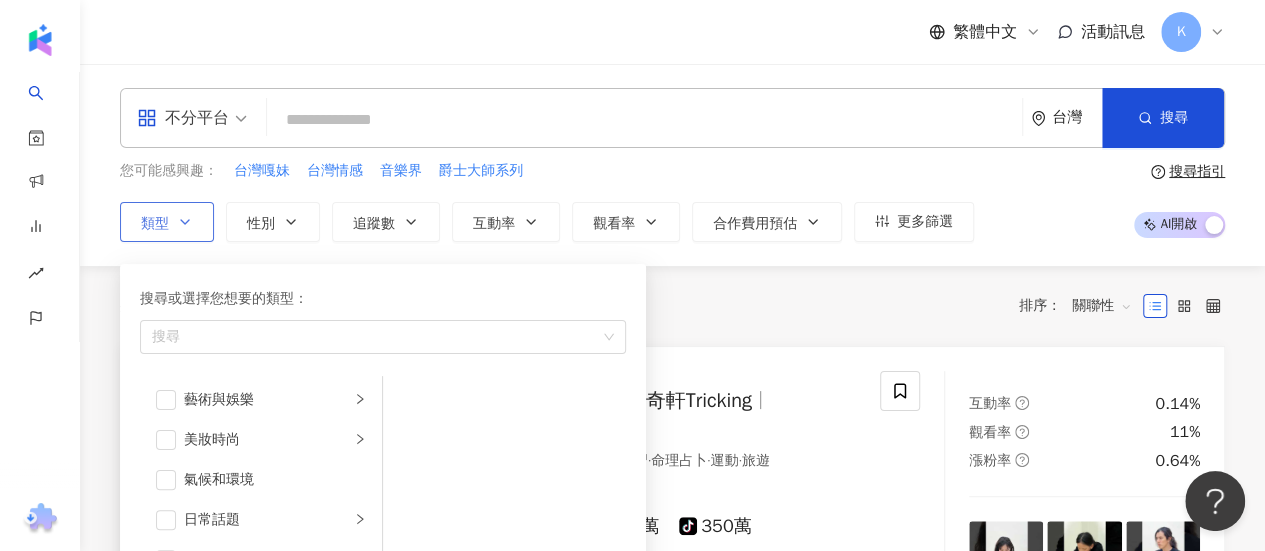 scroll, scrollTop: 0, scrollLeft: 0, axis: both 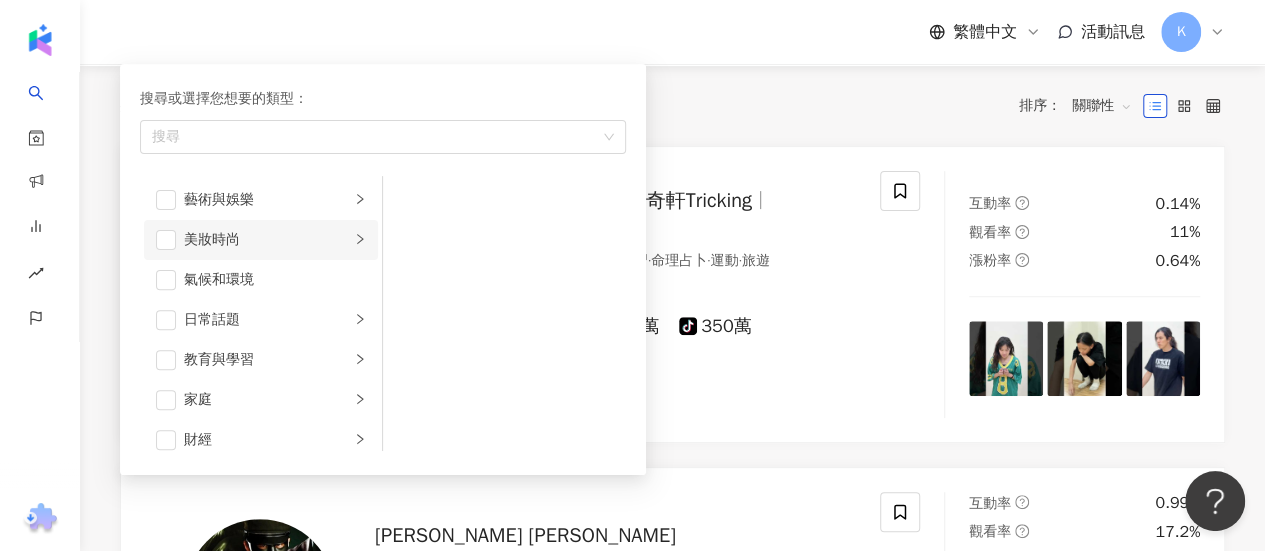 click on "美妝時尚" at bounding box center (267, 240) 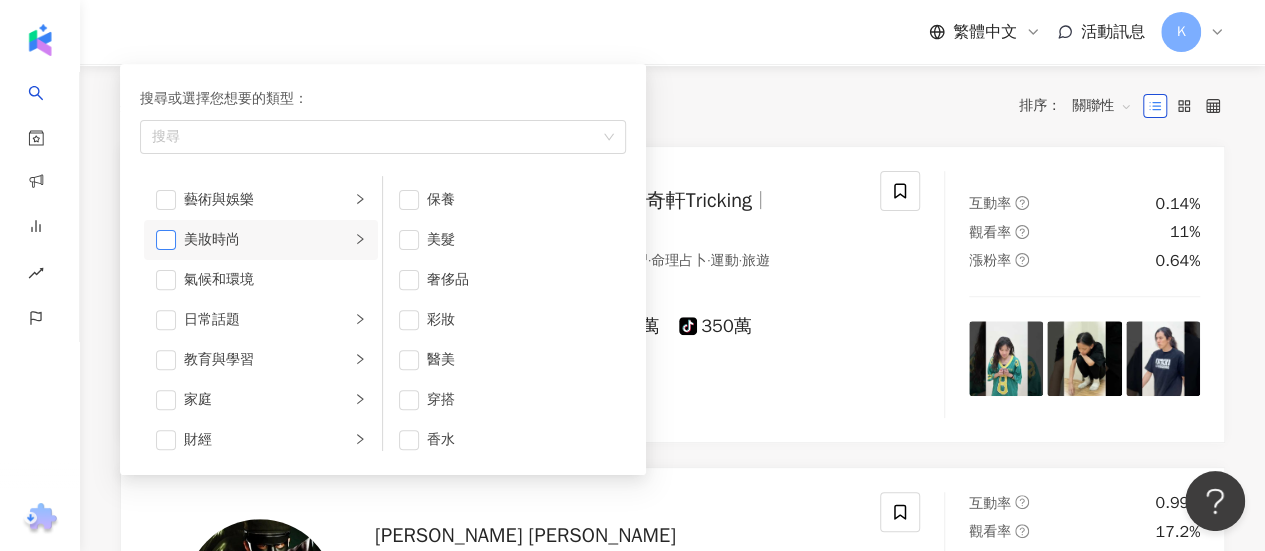 click at bounding box center [166, 240] 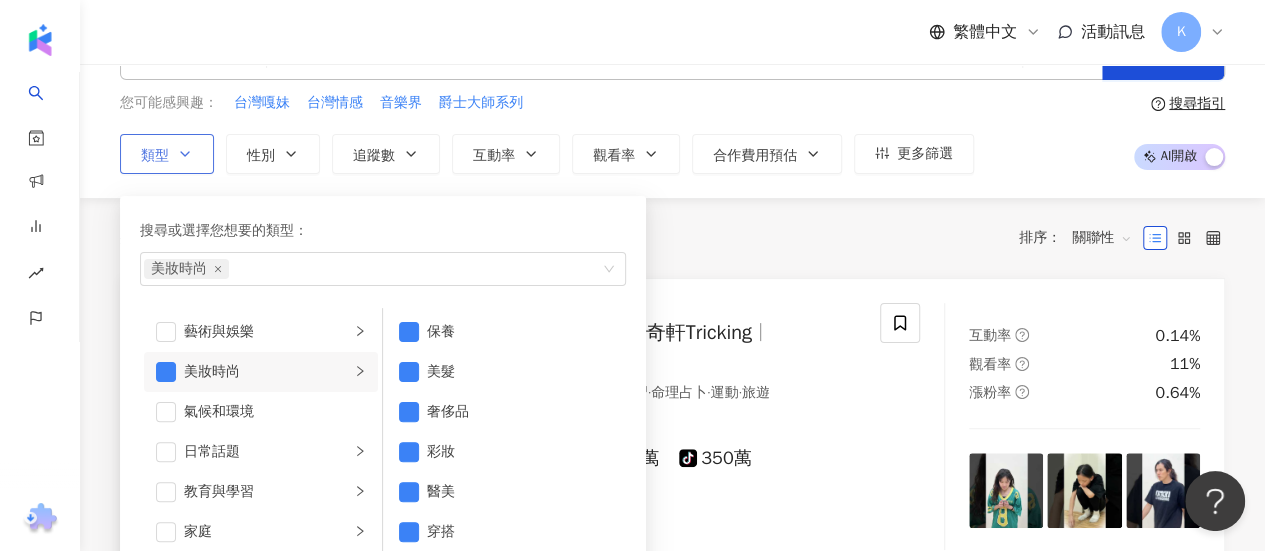 scroll, scrollTop: 100, scrollLeft: 0, axis: vertical 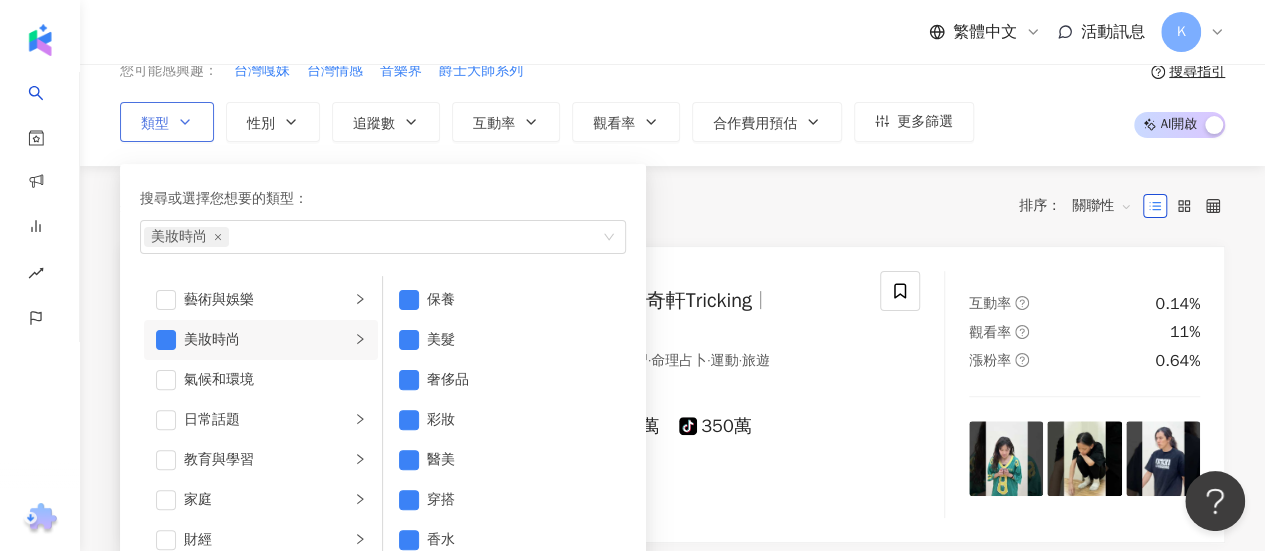 type 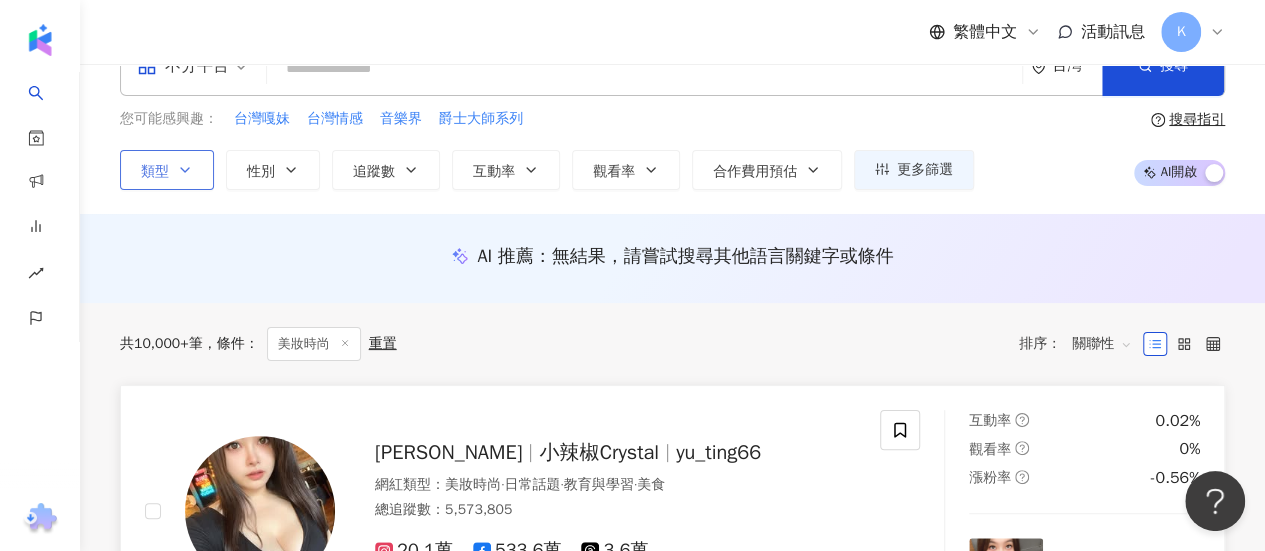 scroll, scrollTop: 0, scrollLeft: 0, axis: both 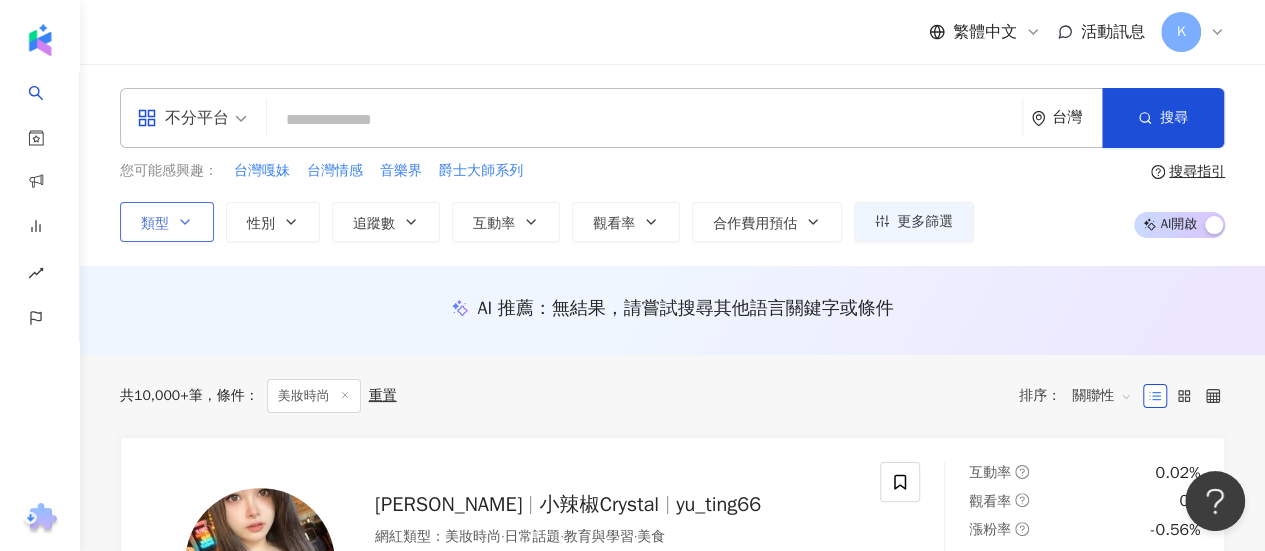click on "類型" at bounding box center (167, 222) 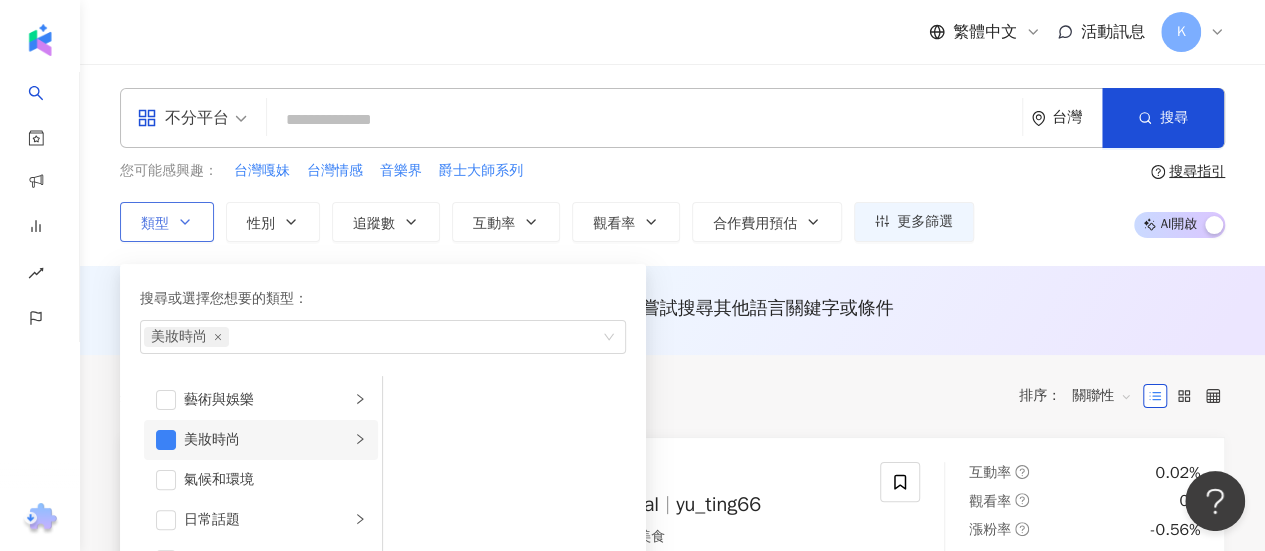click at bounding box center [360, 439] 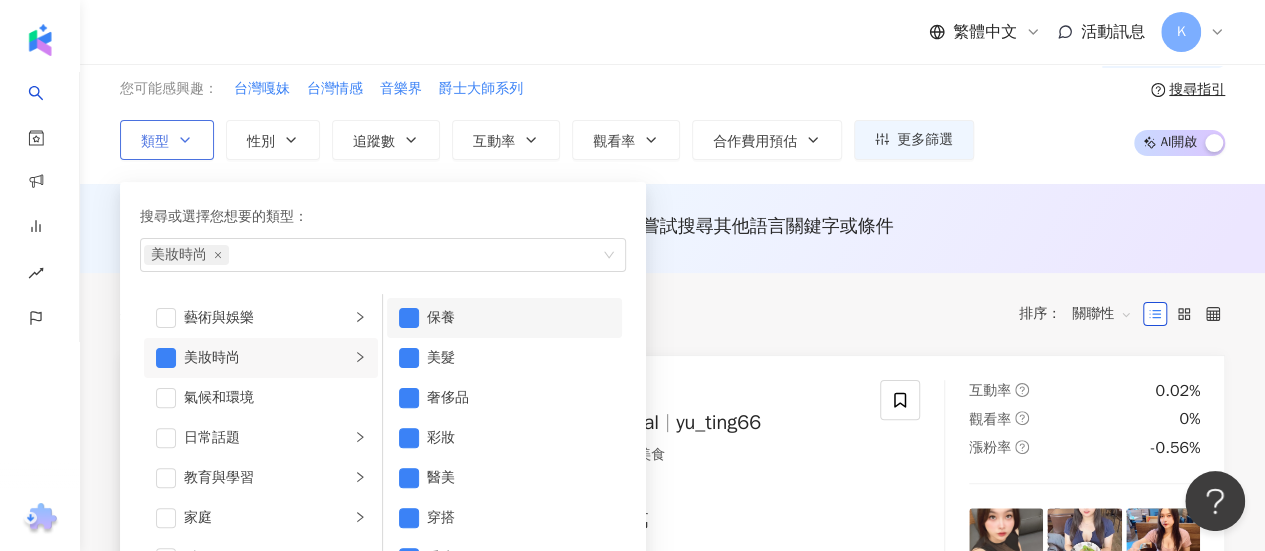 scroll, scrollTop: 100, scrollLeft: 0, axis: vertical 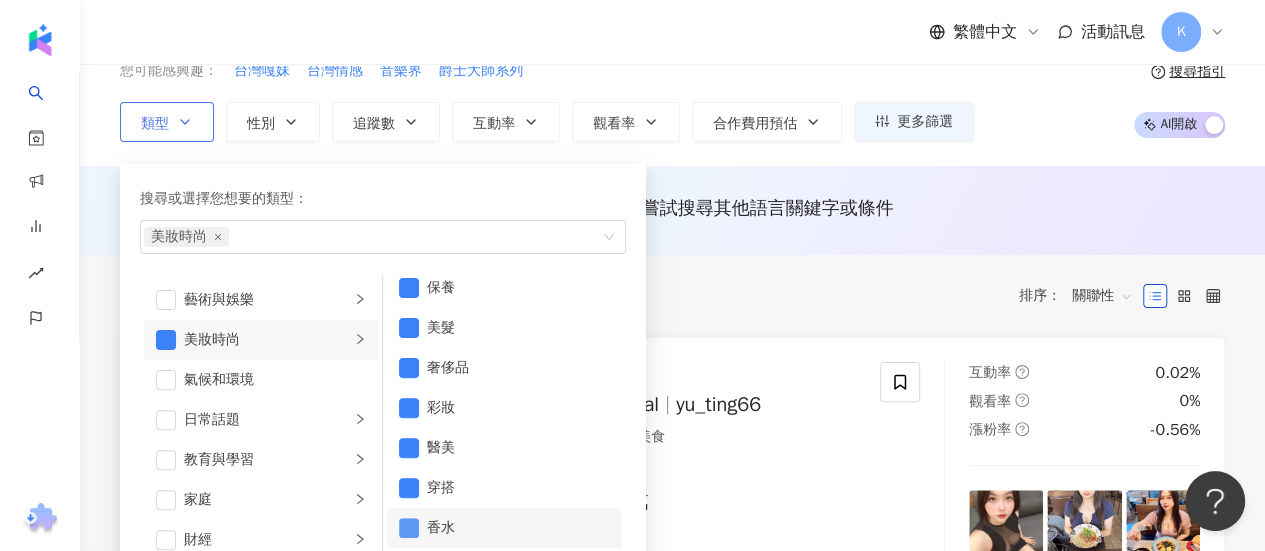 click at bounding box center (409, 528) 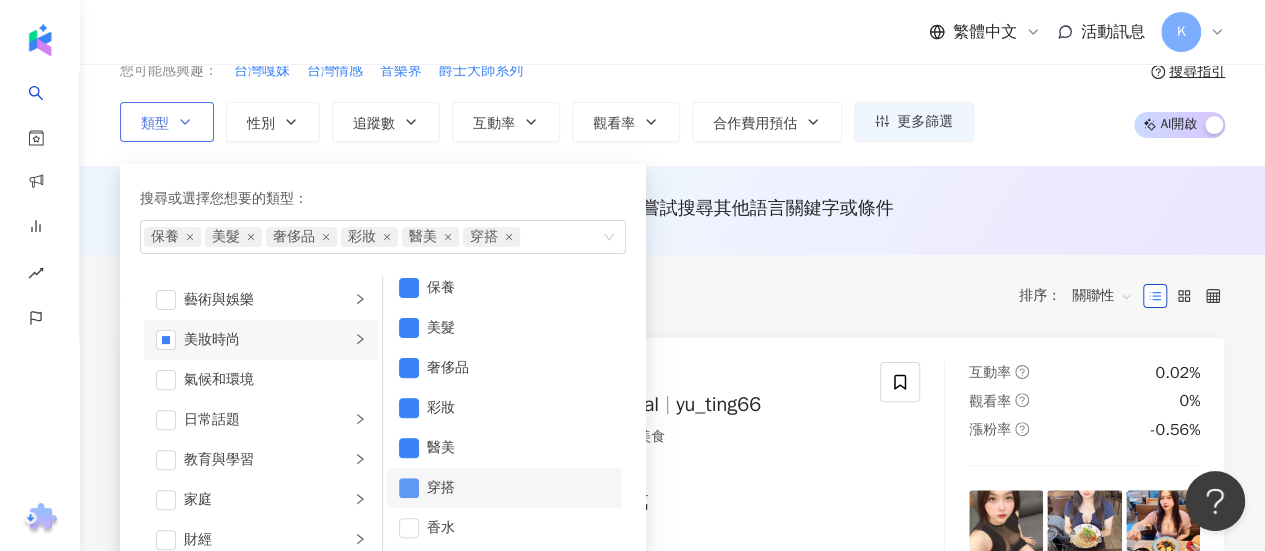 click at bounding box center [409, 488] 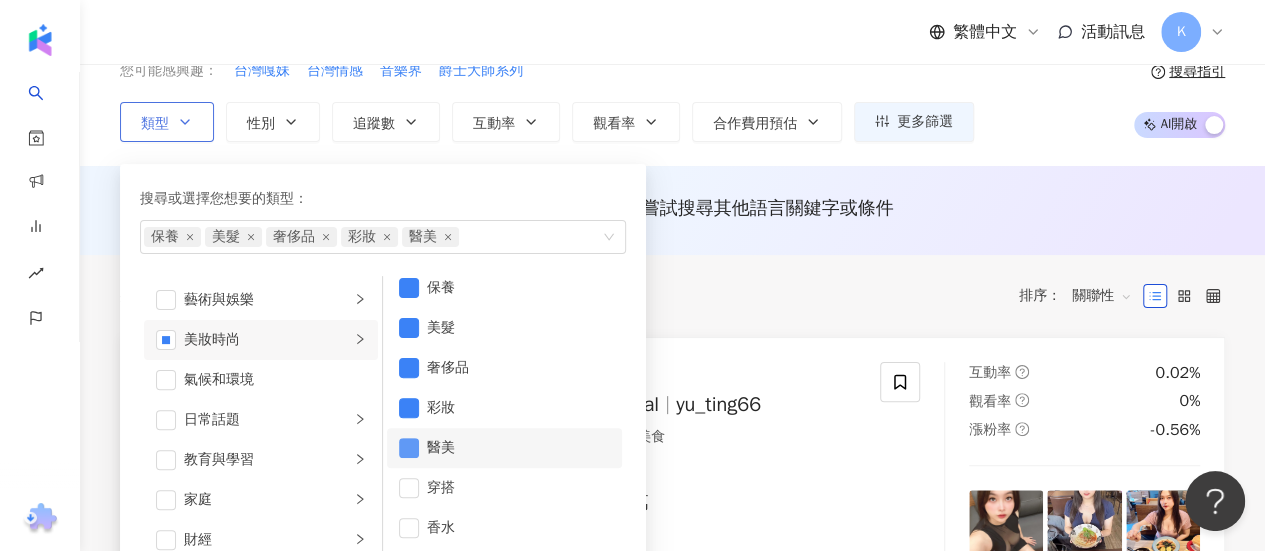 click at bounding box center [409, 448] 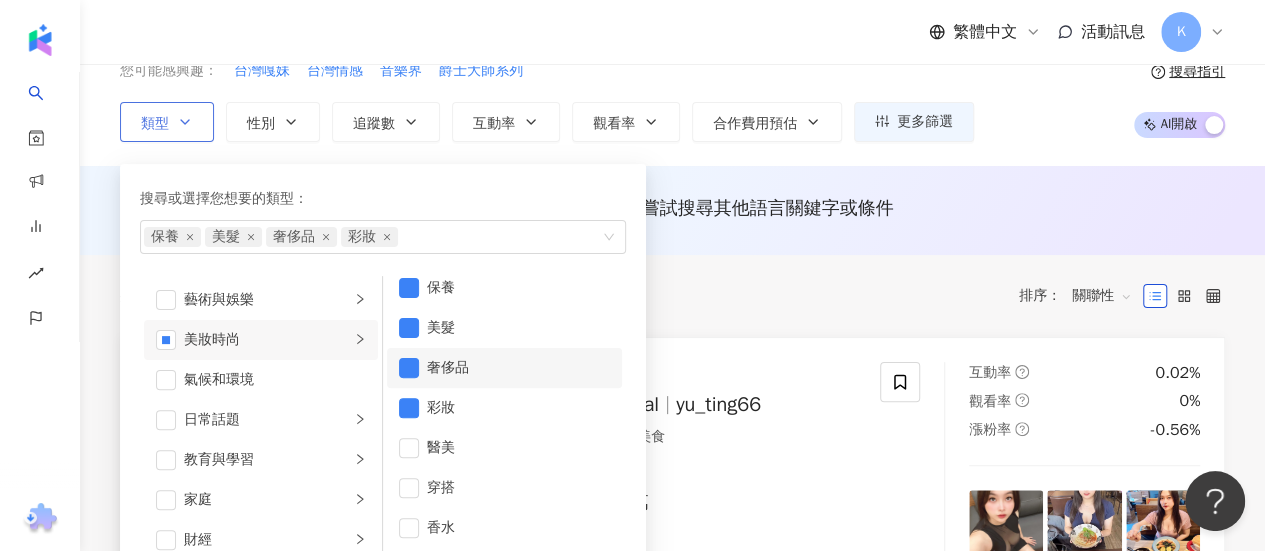 click on "奢侈品" at bounding box center [504, 368] 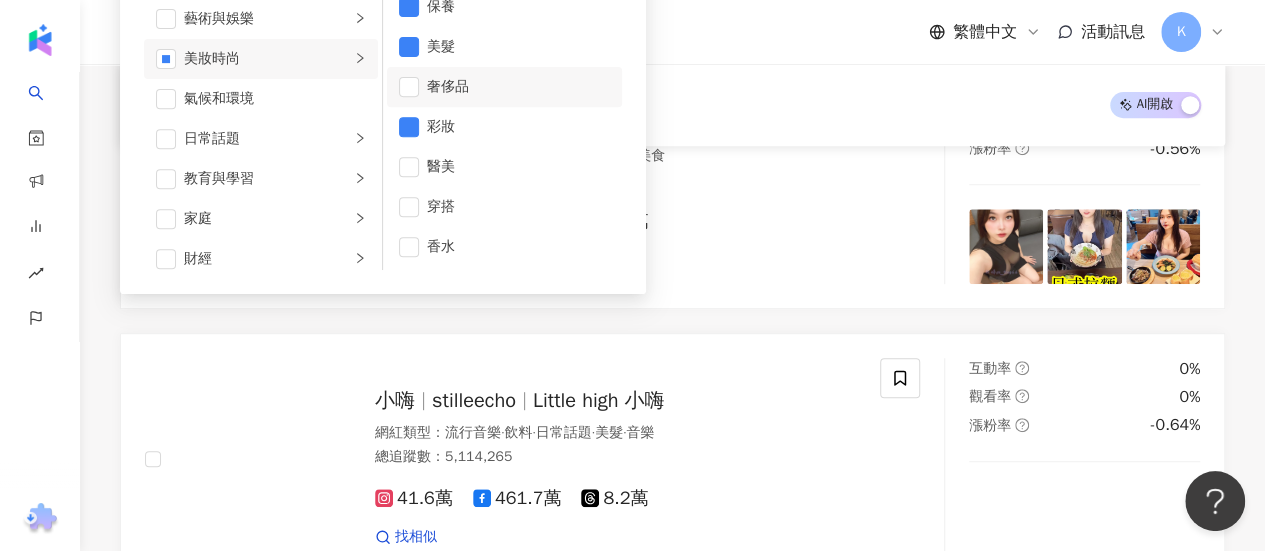 scroll, scrollTop: 400, scrollLeft: 0, axis: vertical 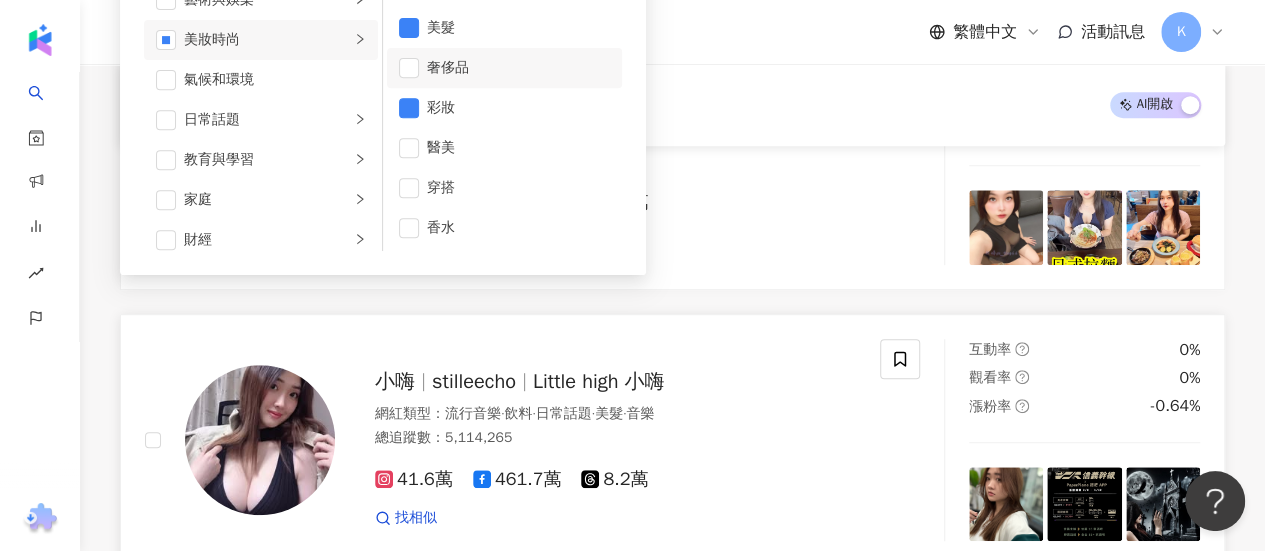 click on "類型 搜尋或選擇您想要的類型： 保養 美髮 彩妝   藝術與娛樂 美妝時尚 氣候和環境 日常話題 教育與學習 家庭 財經 美食 命理占卜 遊戲 法政社會 生活風格 影視娛樂 醫療與健康 寵物 攝影 感情 宗教 促購導購 運動 科技 交通工具 旅遊 成人 保養 美髮 奢侈品 彩妝 醫美 穿搭 香水" at bounding box center [167, -178] 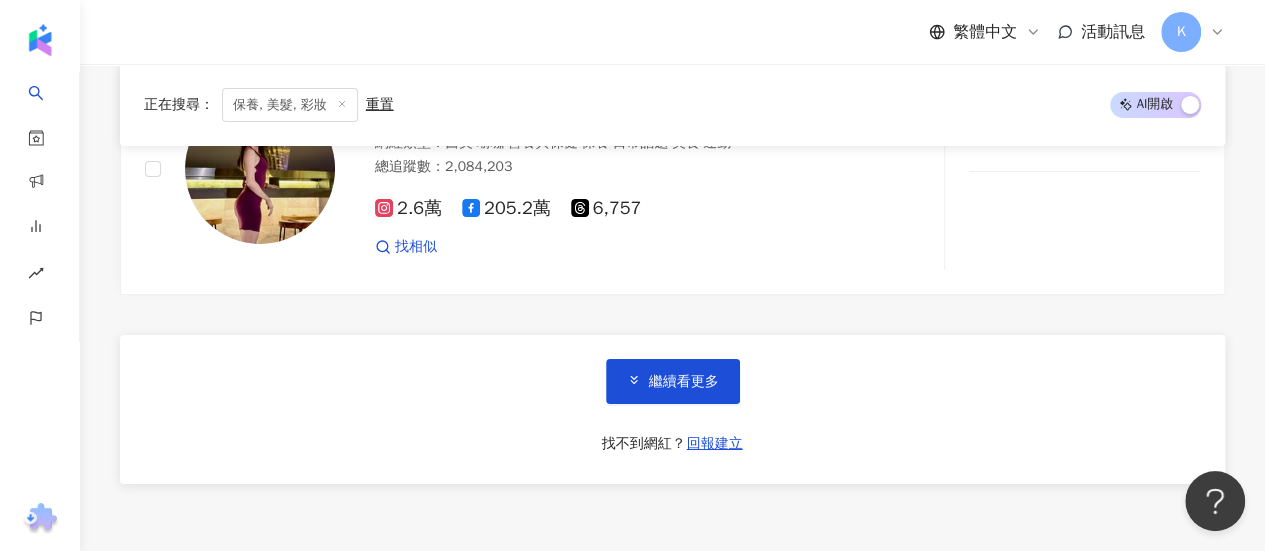scroll, scrollTop: 3500, scrollLeft: 0, axis: vertical 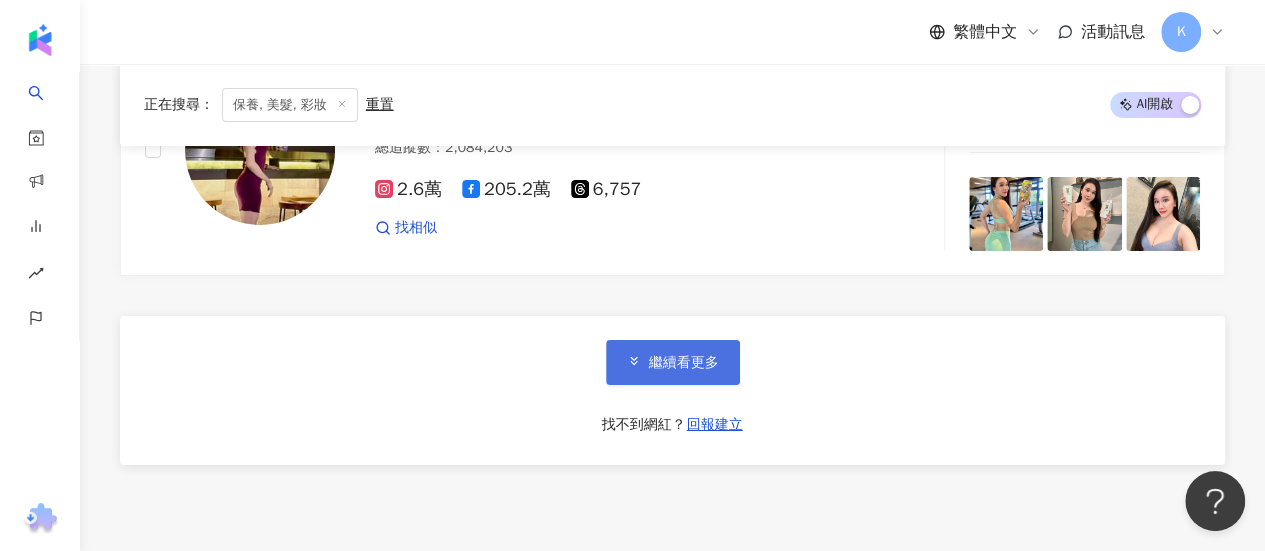 click on "繼續看更多" at bounding box center [673, 362] 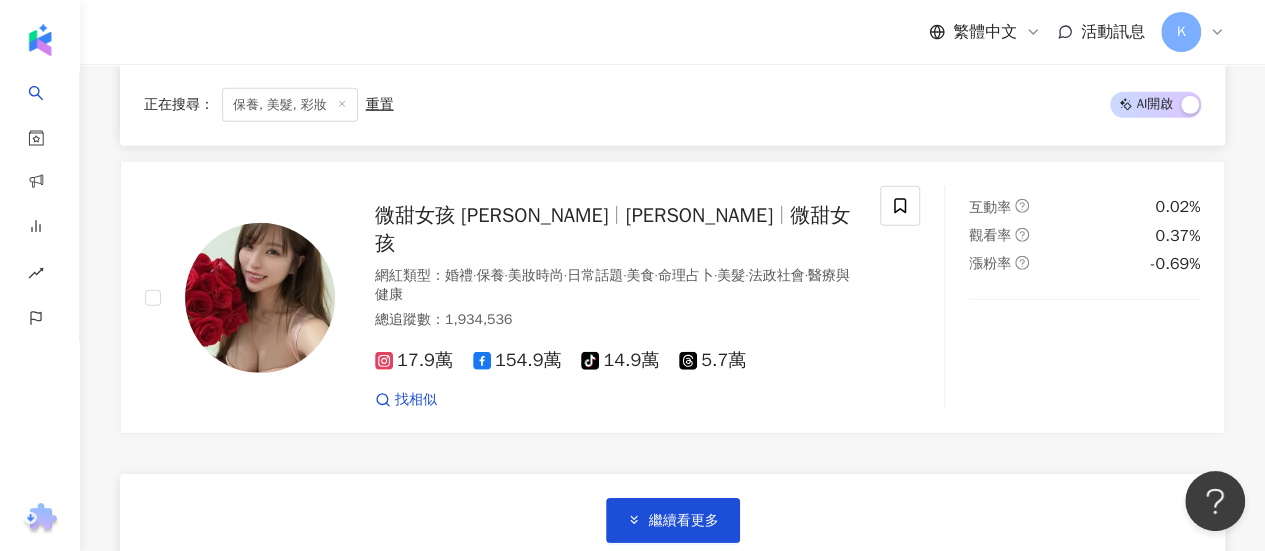 scroll, scrollTop: 6700, scrollLeft: 0, axis: vertical 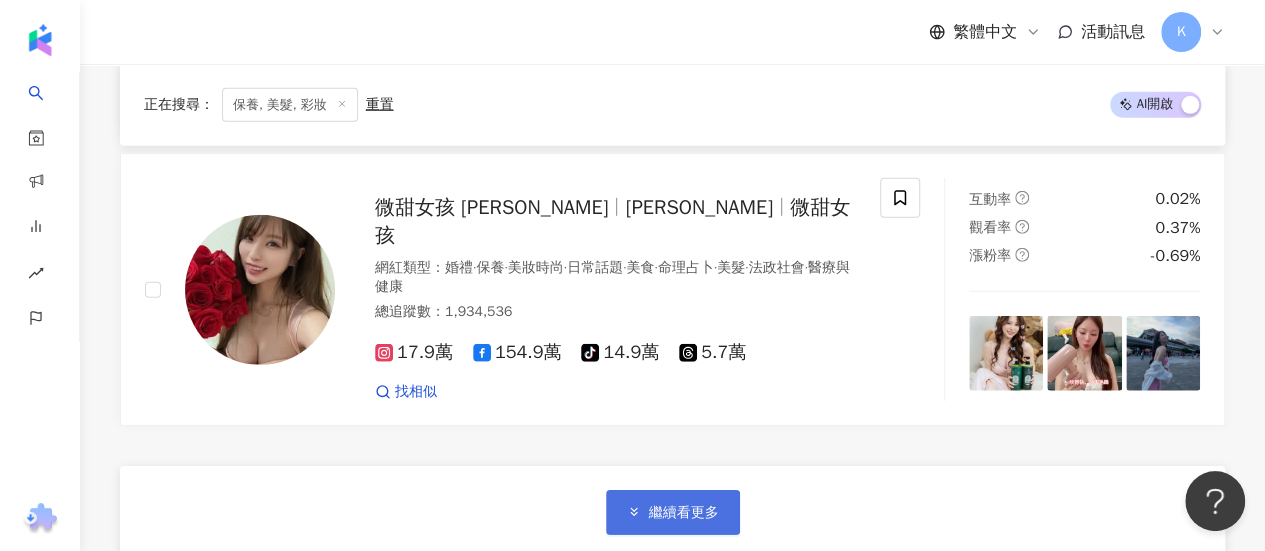 click on "繼續看更多" at bounding box center (684, 513) 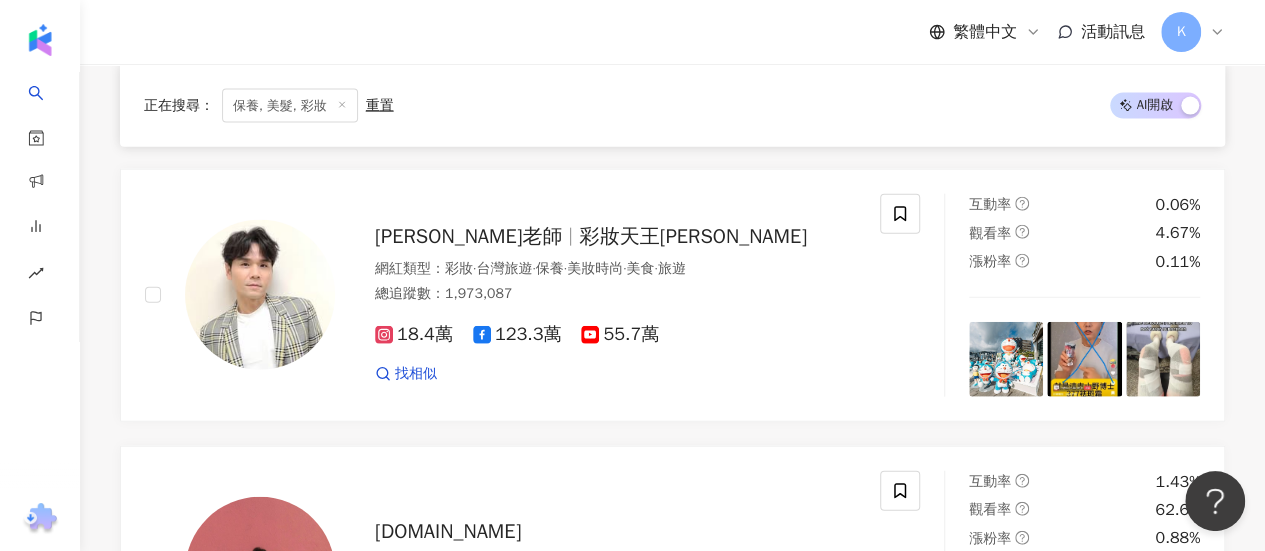 scroll, scrollTop: 10000, scrollLeft: 0, axis: vertical 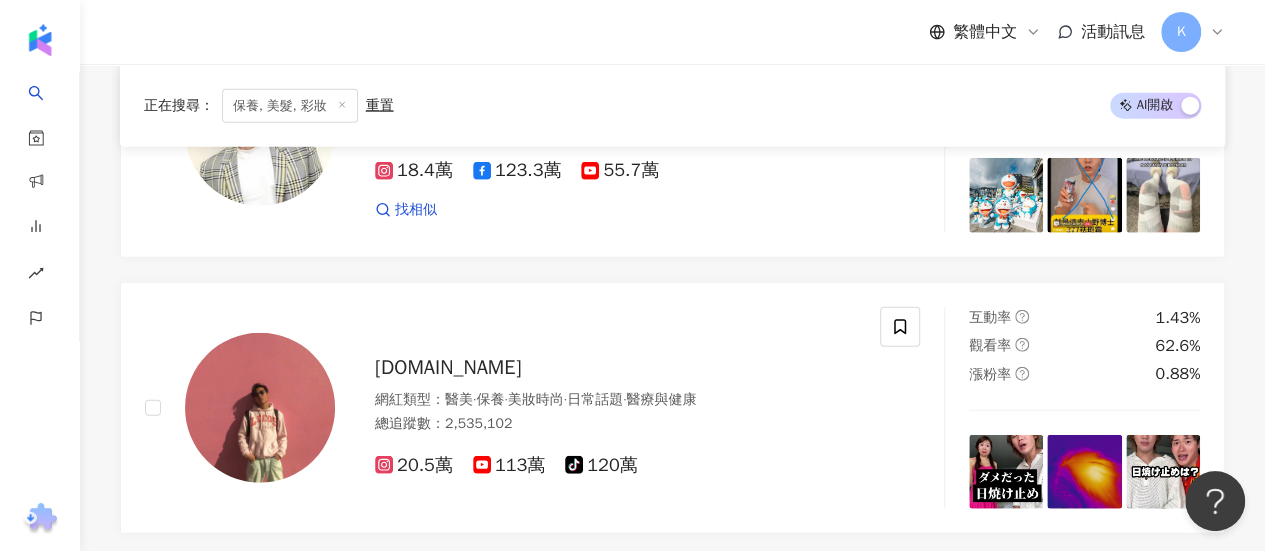click on "繼續看更多" at bounding box center [684, 621] 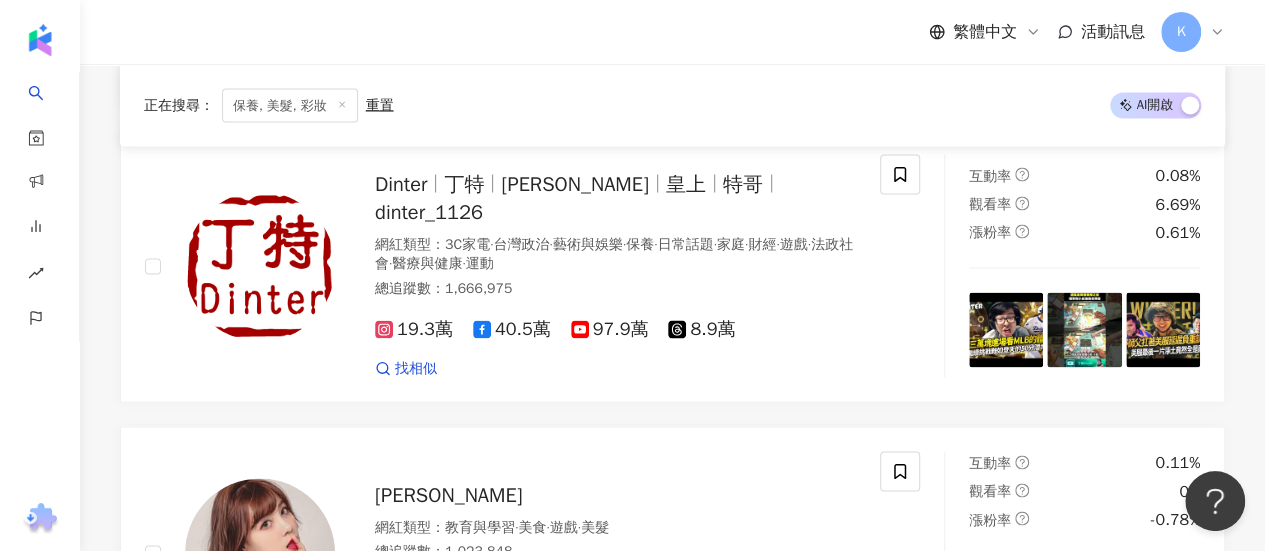 scroll, scrollTop: 13300, scrollLeft: 0, axis: vertical 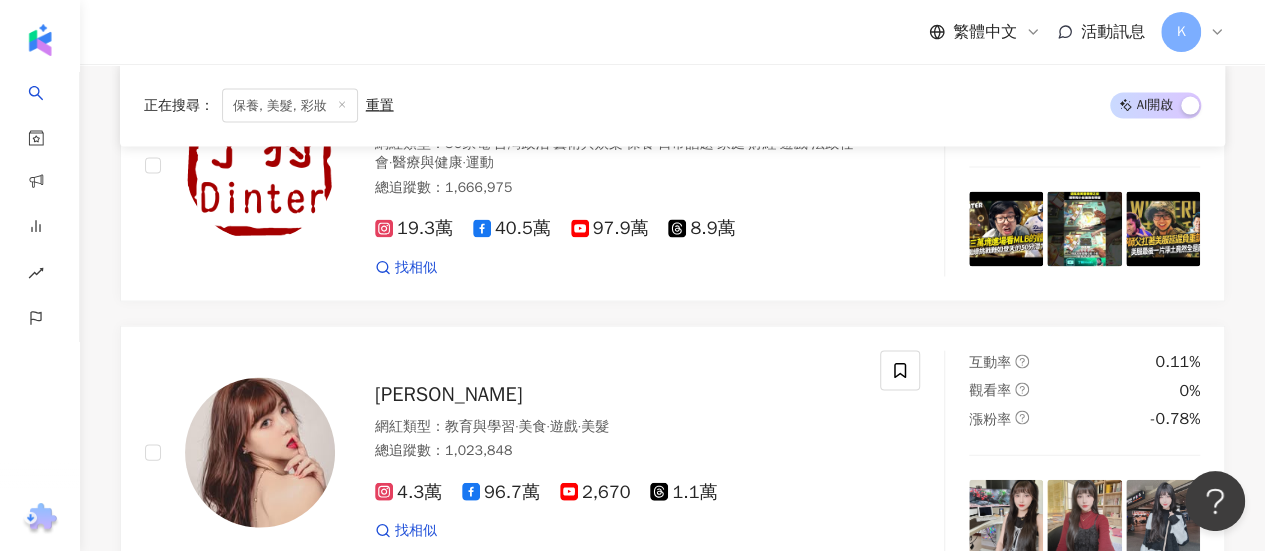 click on "繼續看更多" at bounding box center [673, 665] 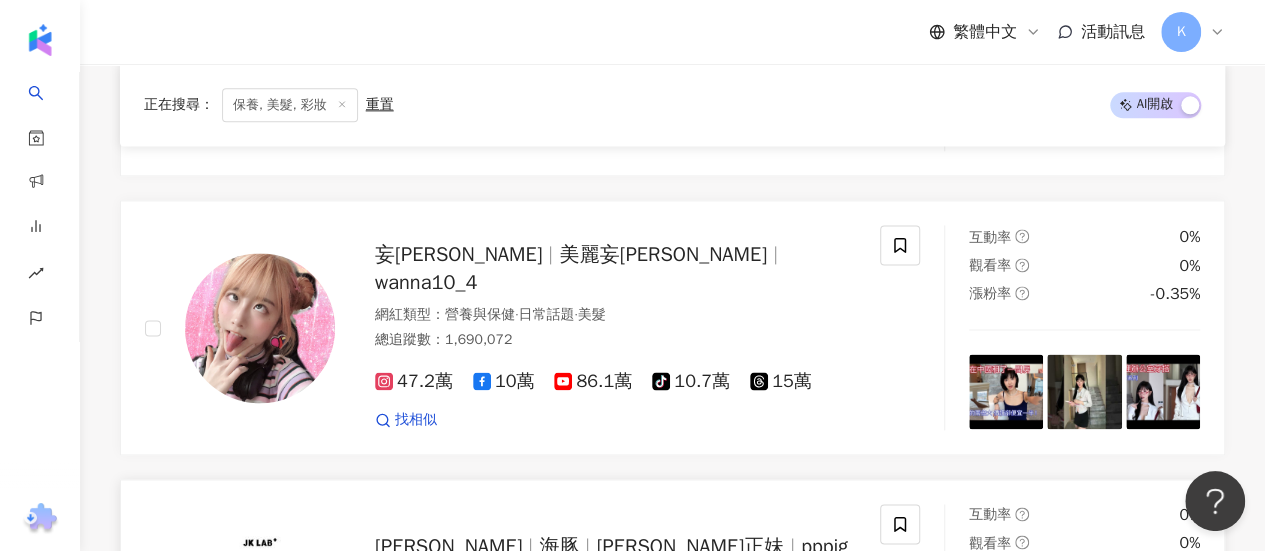 scroll, scrollTop: 16600, scrollLeft: 0, axis: vertical 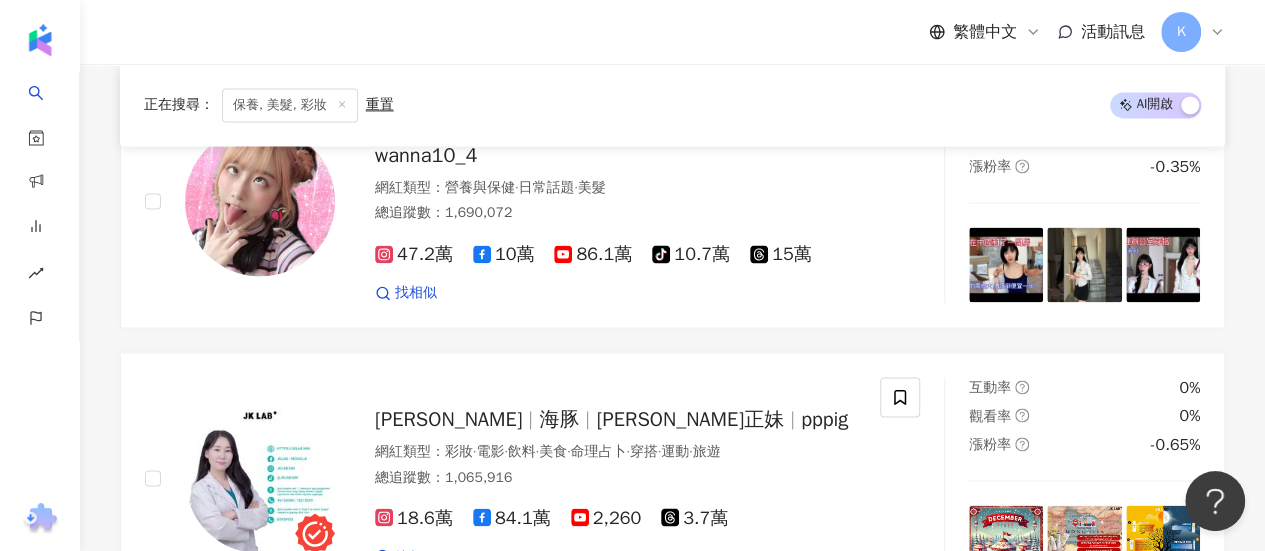 click on "繼續看更多" at bounding box center [684, 691] 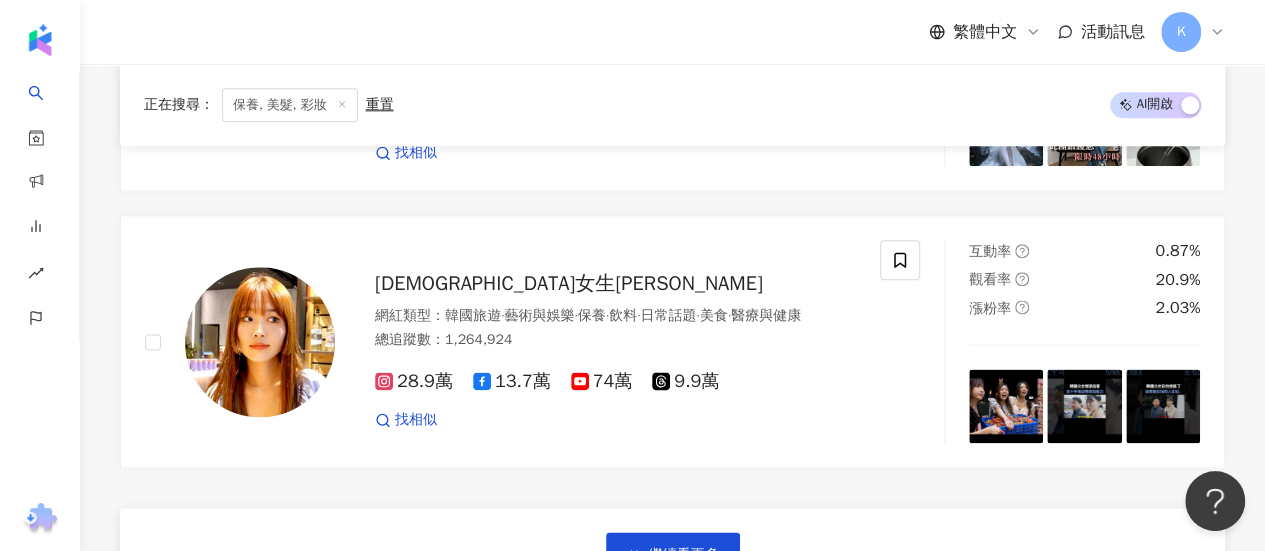 scroll, scrollTop: 20100, scrollLeft: 0, axis: vertical 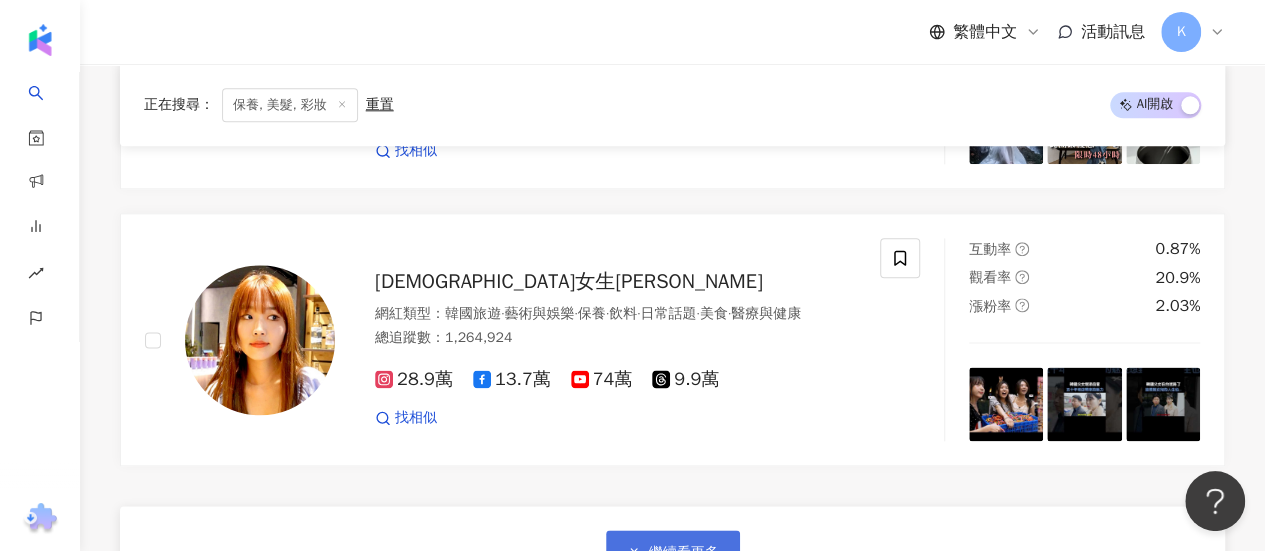 click on "繼續看更多" at bounding box center [673, 552] 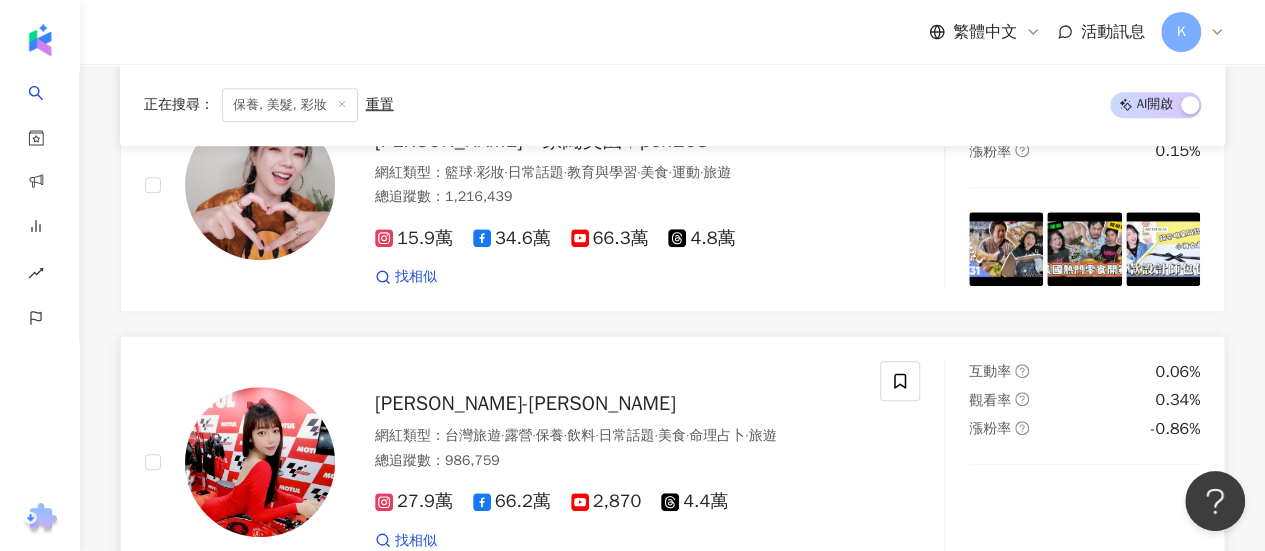 scroll, scrollTop: 23400, scrollLeft: 0, axis: vertical 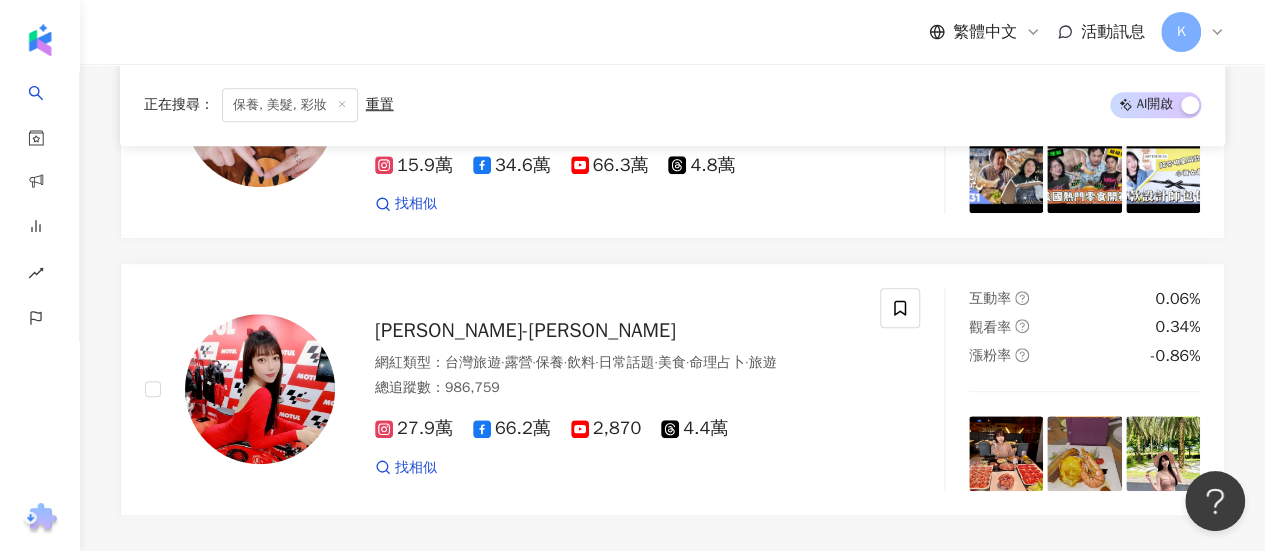 click on "繼續看更多" at bounding box center (684, 602) 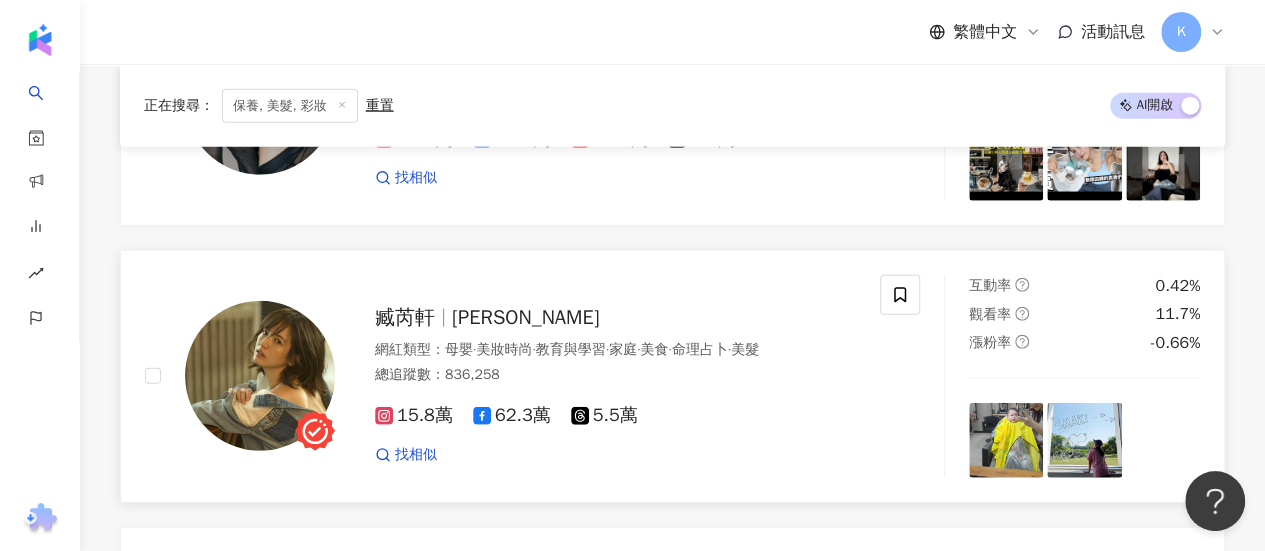 scroll, scrollTop: 25100, scrollLeft: 0, axis: vertical 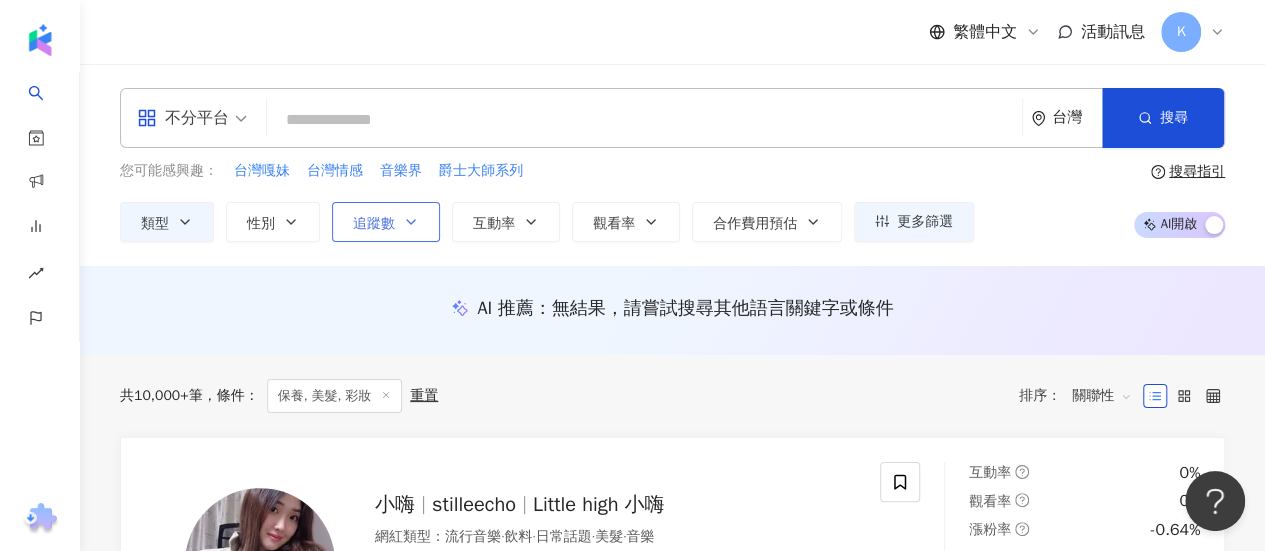 click on "追蹤數" at bounding box center [386, 222] 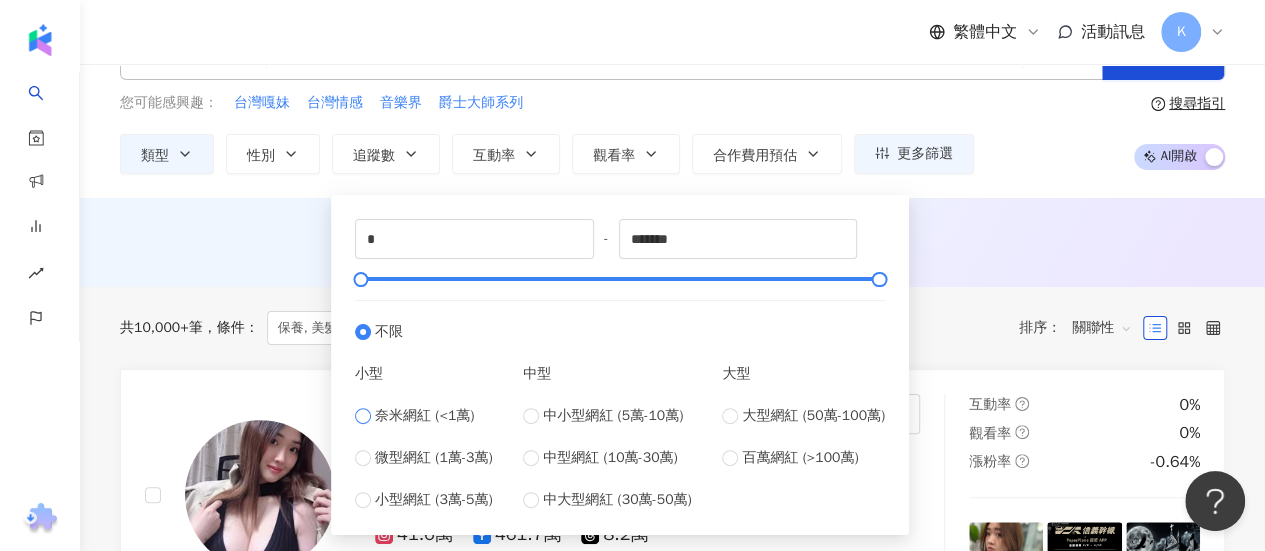 scroll, scrollTop: 100, scrollLeft: 0, axis: vertical 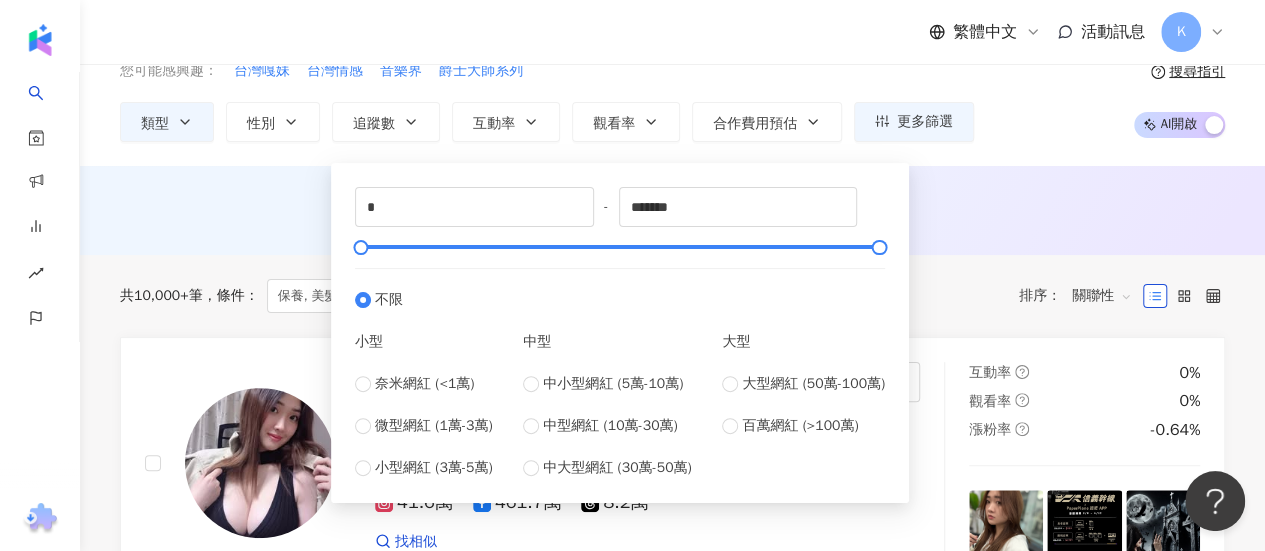 type on "*****" 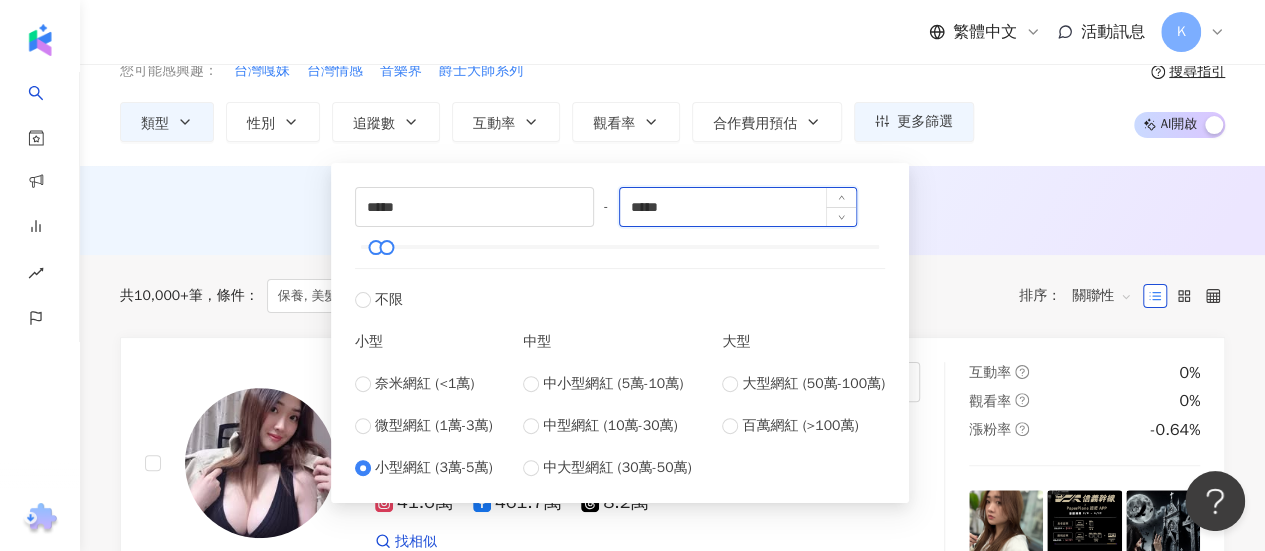 click on "*****" at bounding box center [738, 207] 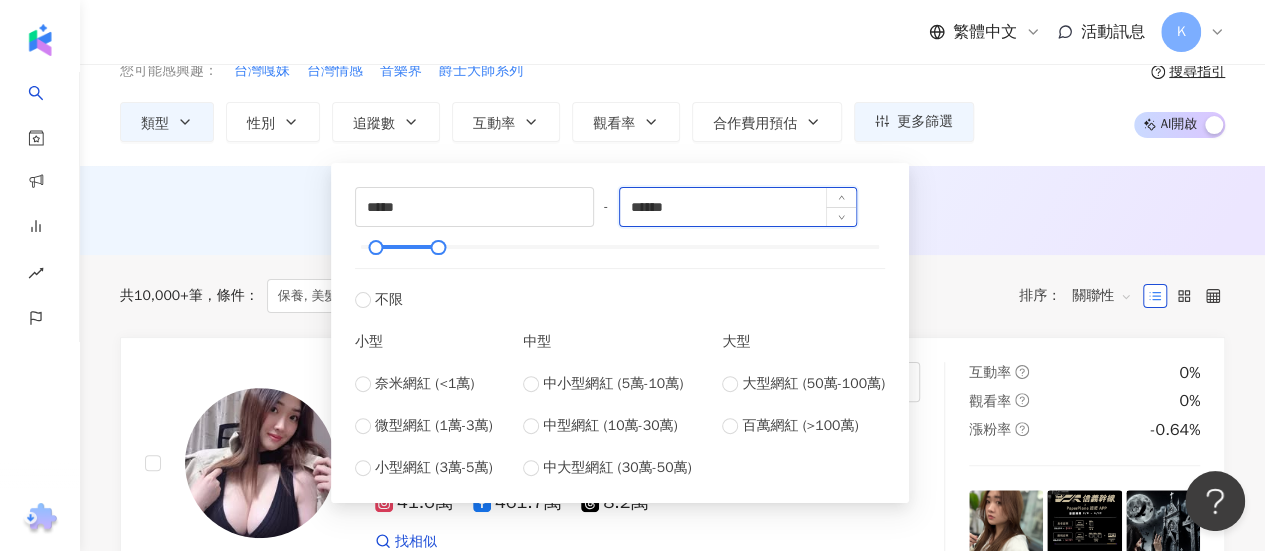type on "******" 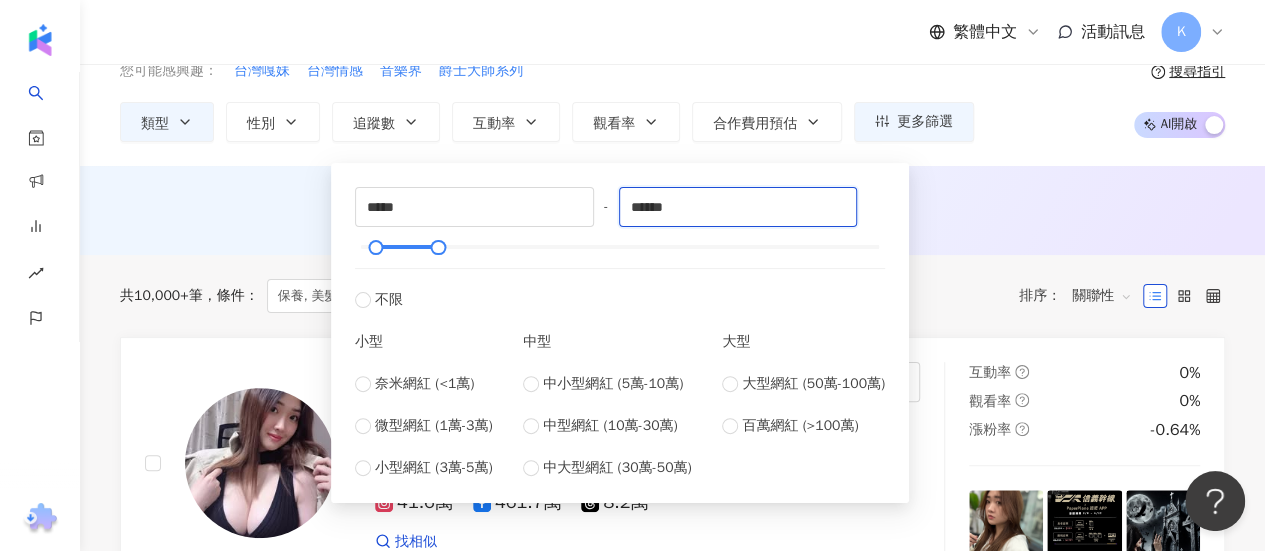 scroll, scrollTop: 0, scrollLeft: 0, axis: both 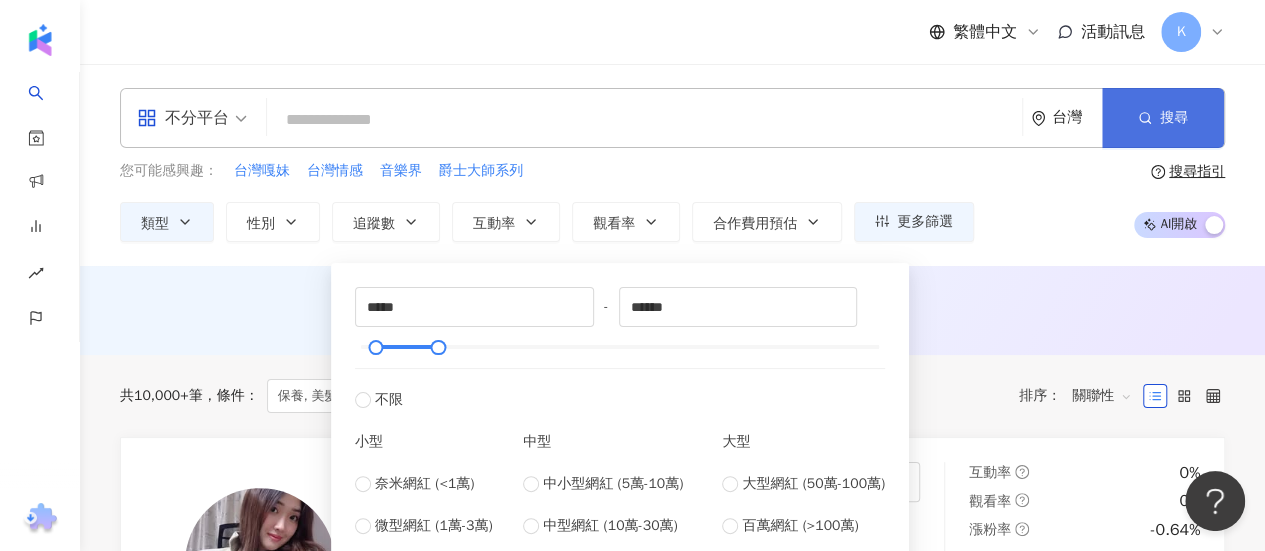 click on "搜尋" at bounding box center [1163, 118] 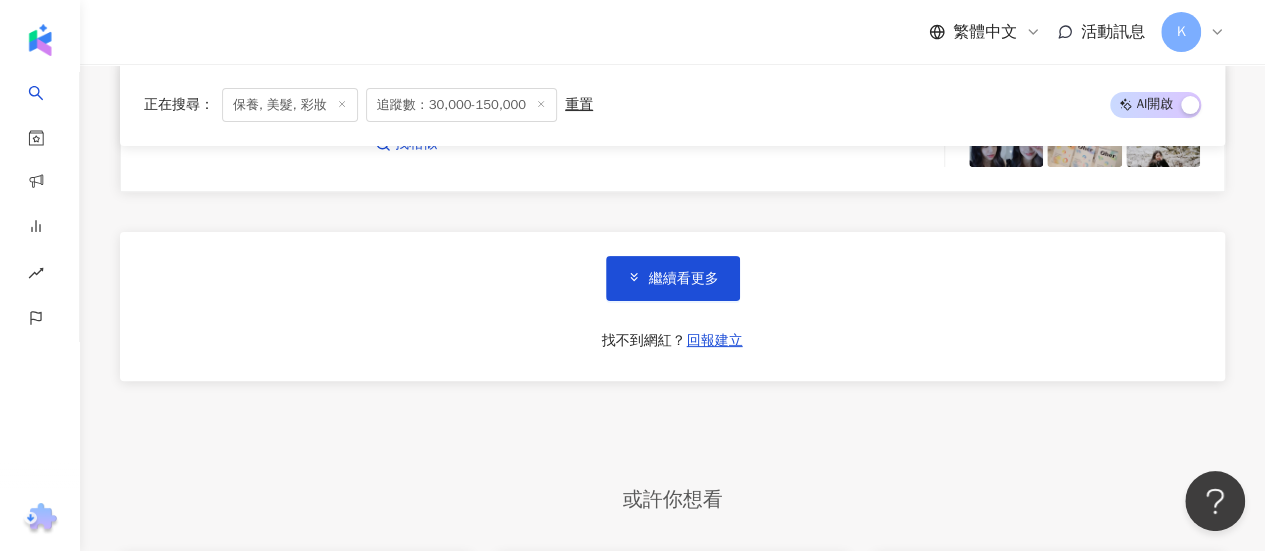 scroll, scrollTop: 3800, scrollLeft: 0, axis: vertical 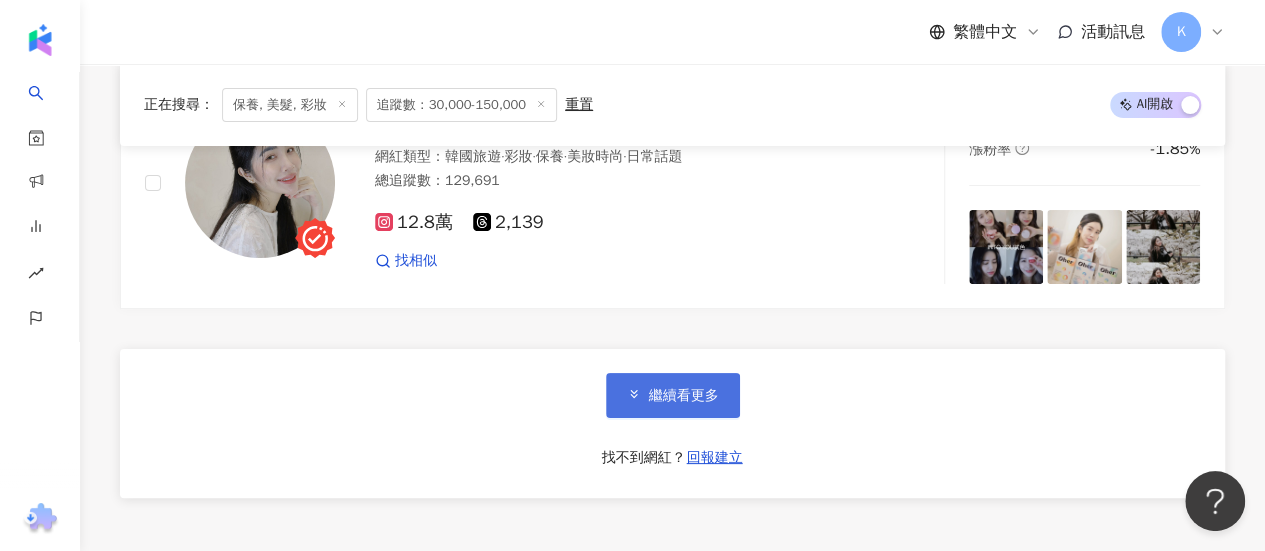 click on "繼續看更多" at bounding box center (684, 396) 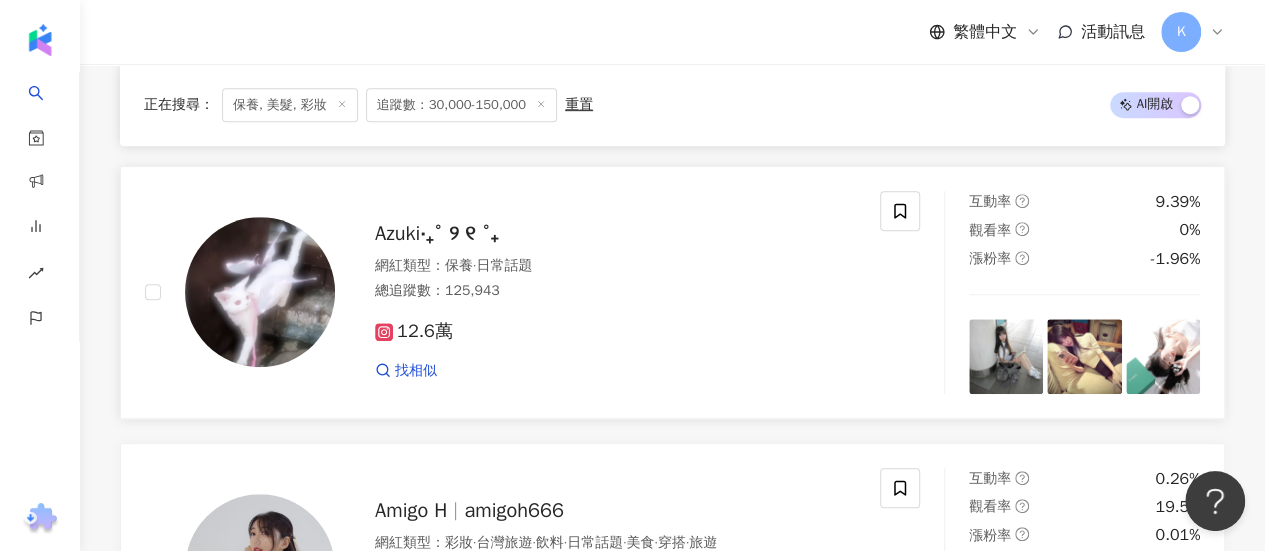 scroll, scrollTop: 4200, scrollLeft: 0, axis: vertical 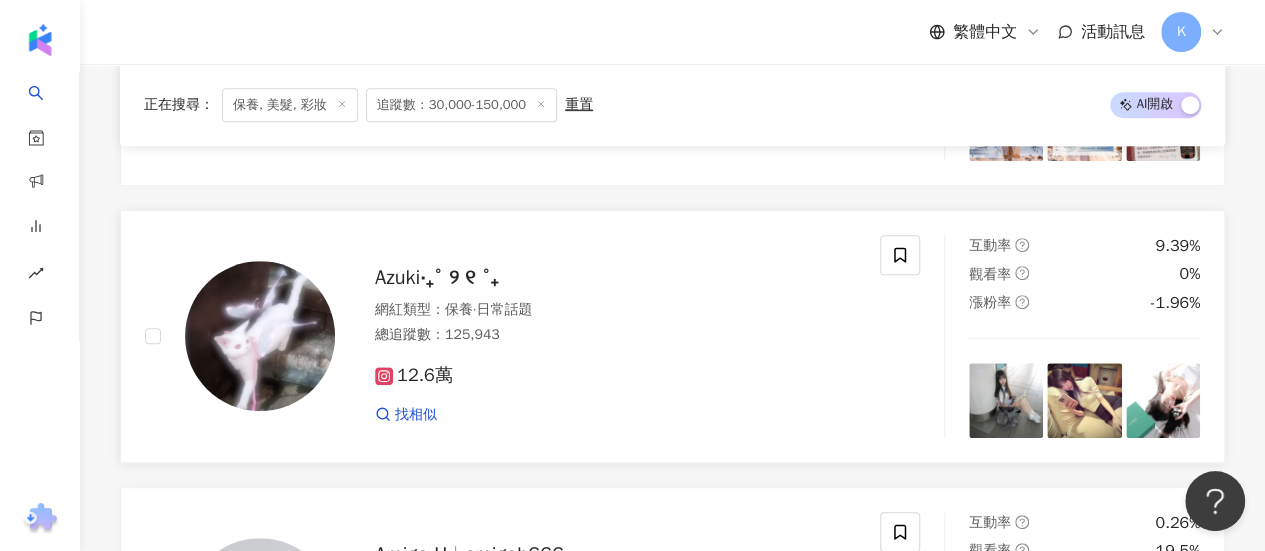 click on "Azuki‧₊˚ ୨ ୧ ˚₊" at bounding box center [436, 277] 